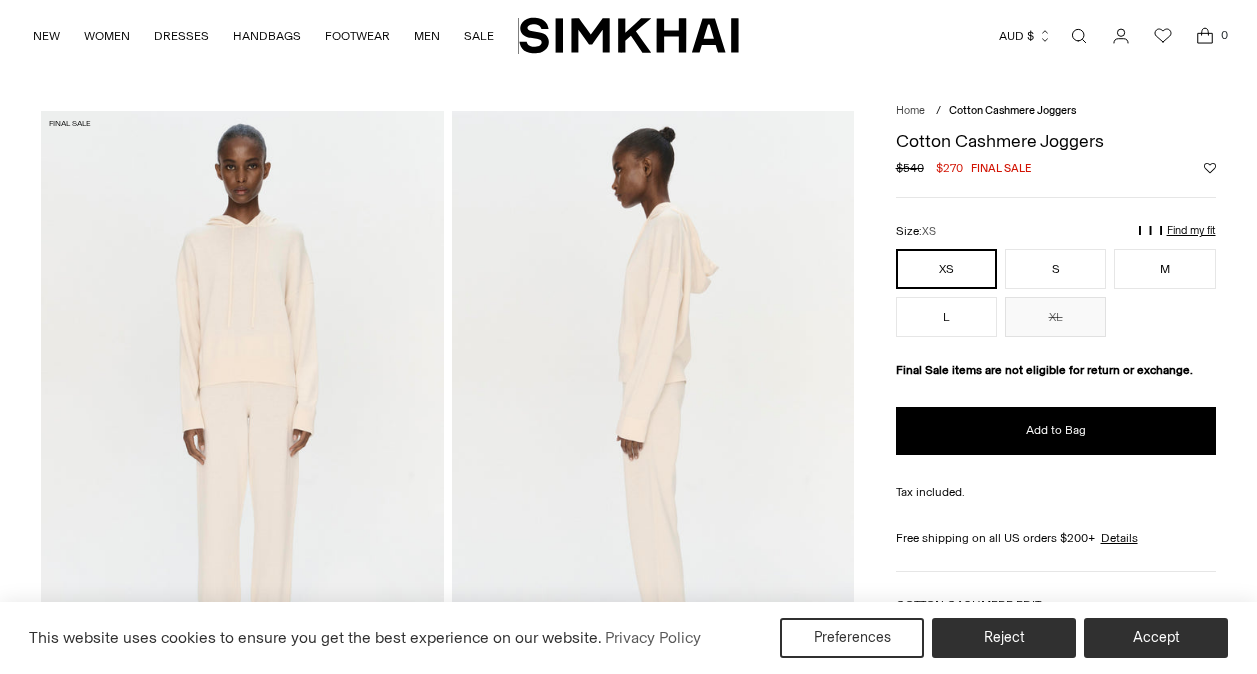scroll, scrollTop: 0, scrollLeft: 0, axis: both 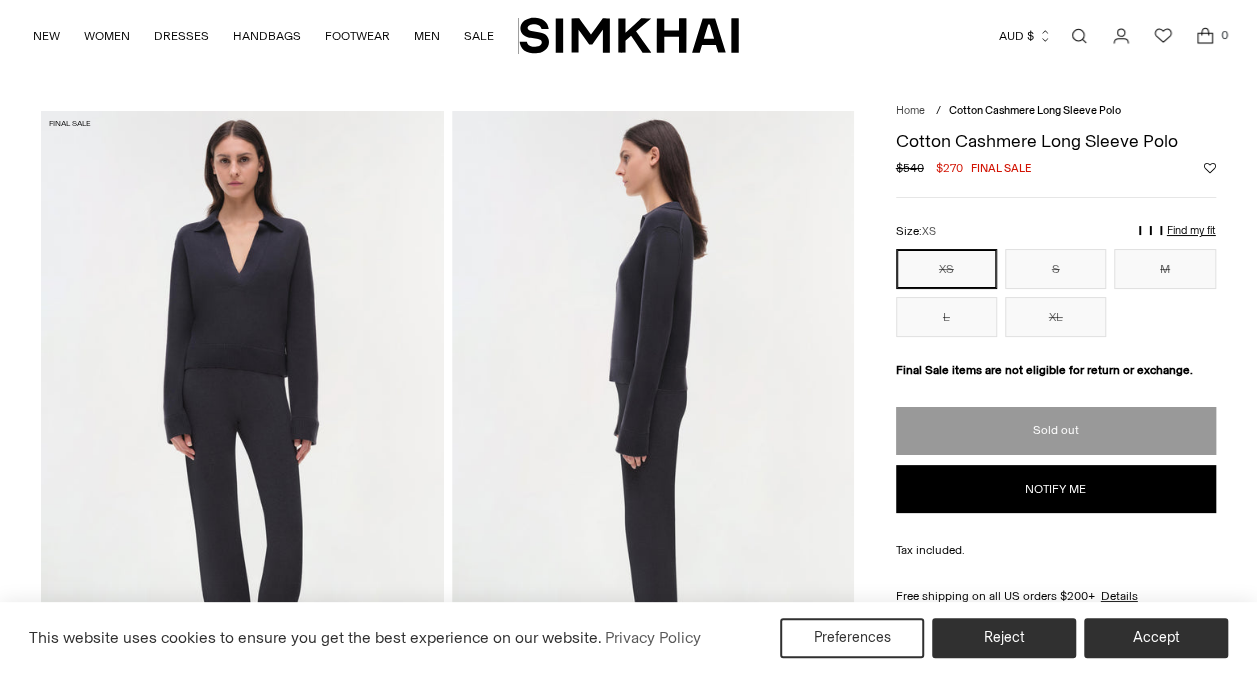 drag, startPoint x: 890, startPoint y: 138, endPoint x: 1189, endPoint y: 136, distance: 299.00668 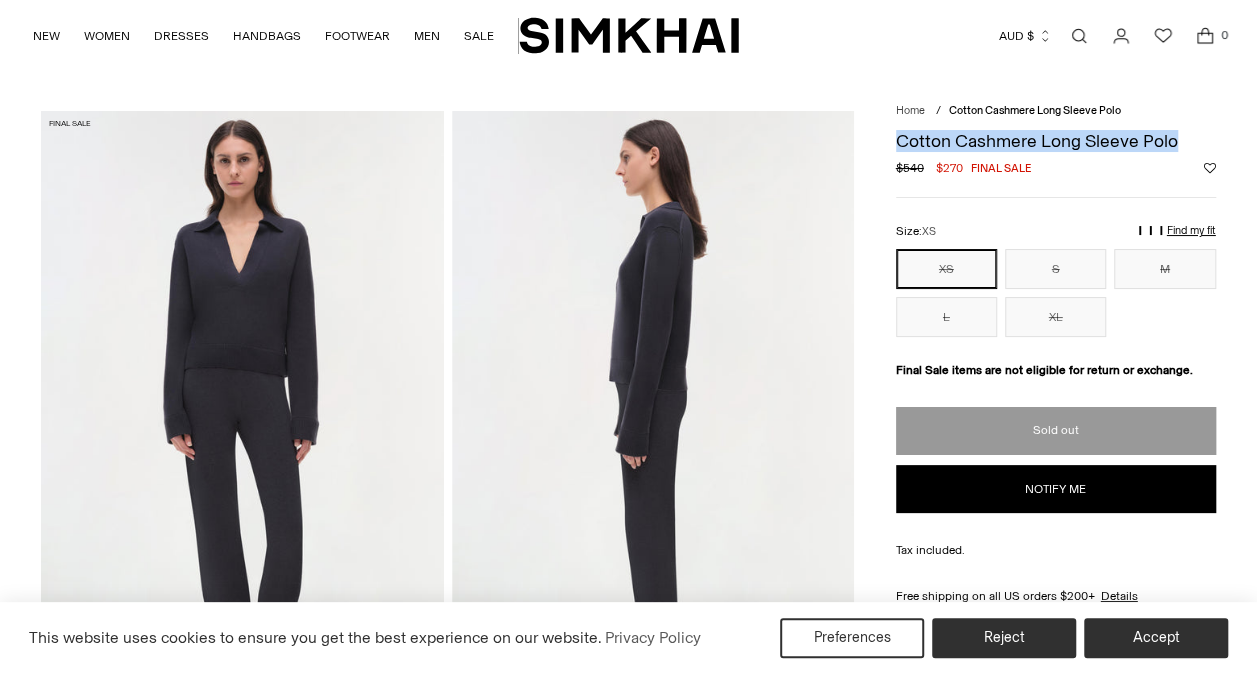 copy on "Cotton Cashmere Long Sleeve Polo" 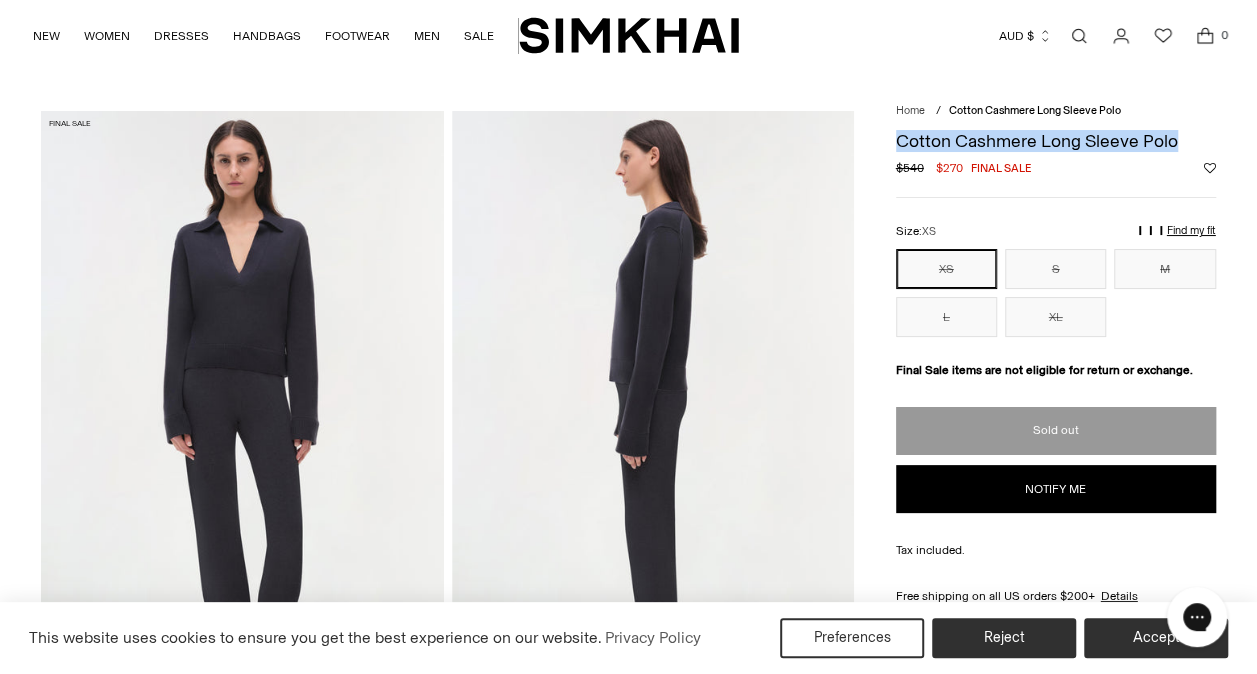 scroll, scrollTop: 0, scrollLeft: 0, axis: both 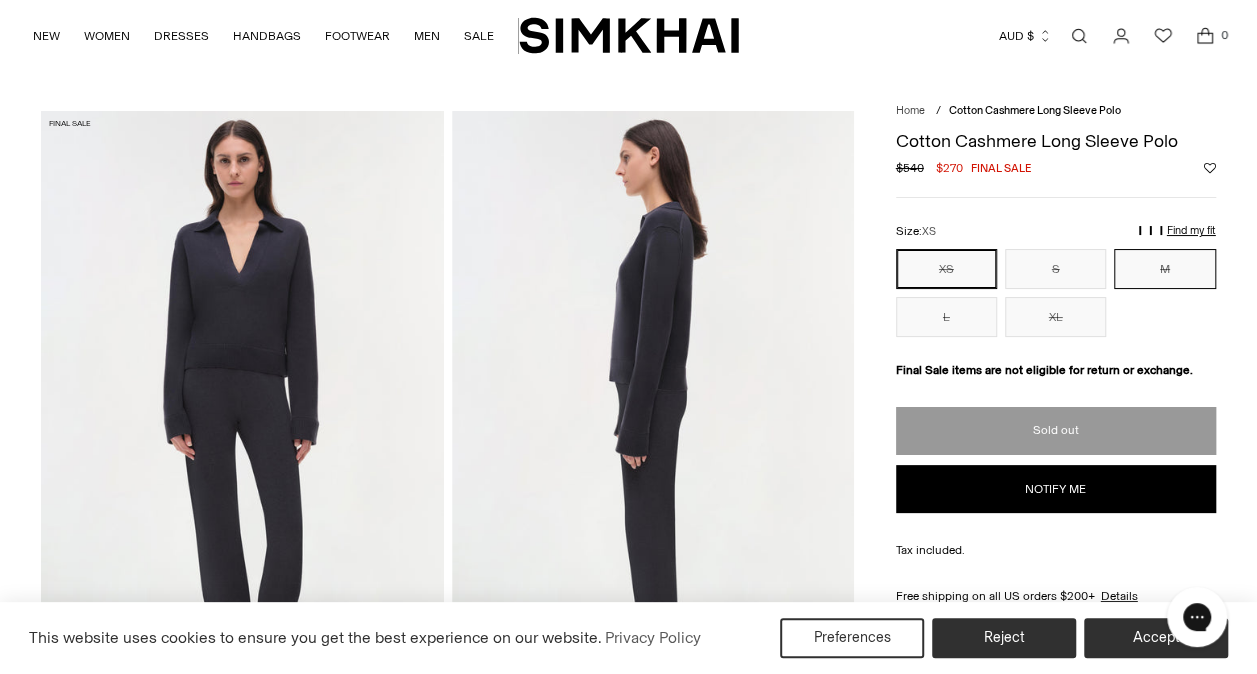 click on "M" at bounding box center [1164, 269] 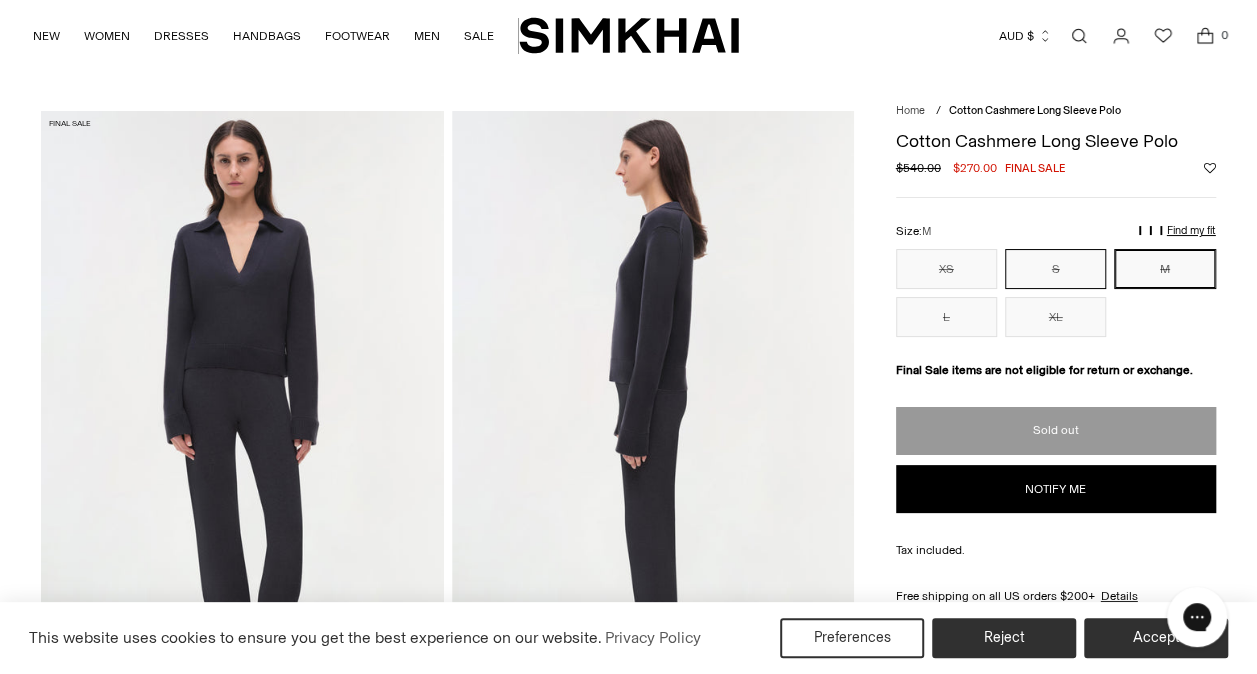 click on "S" at bounding box center [1055, 269] 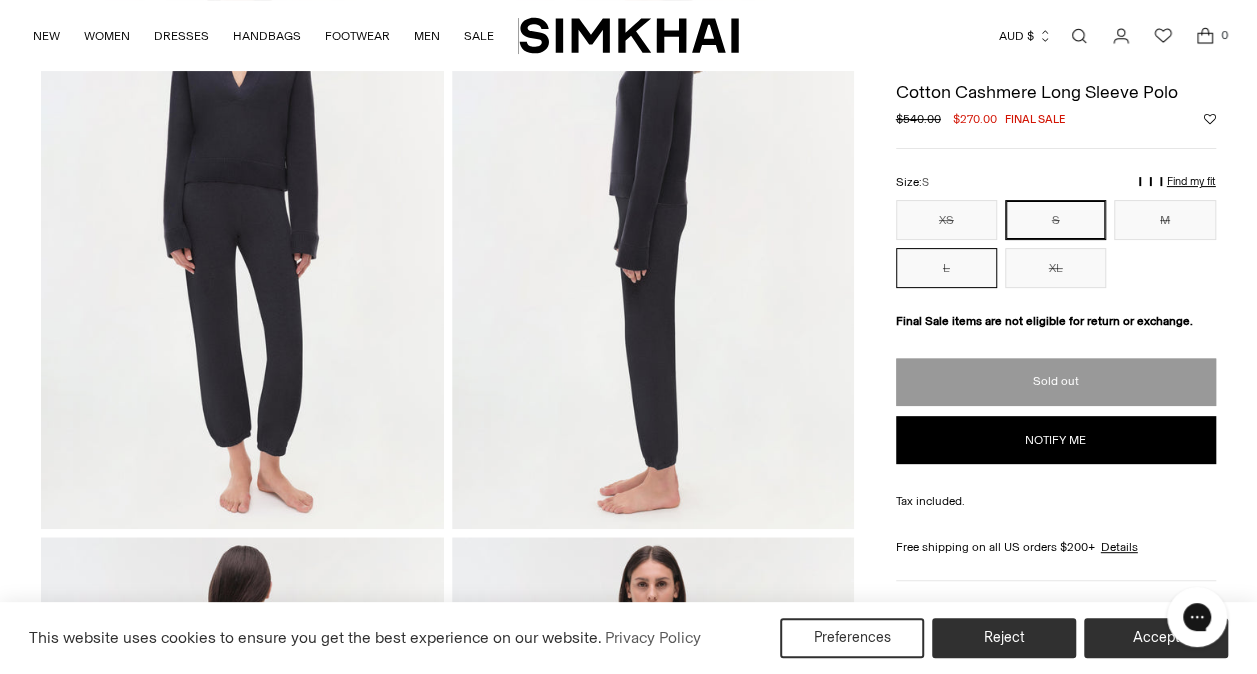 scroll, scrollTop: 184, scrollLeft: 0, axis: vertical 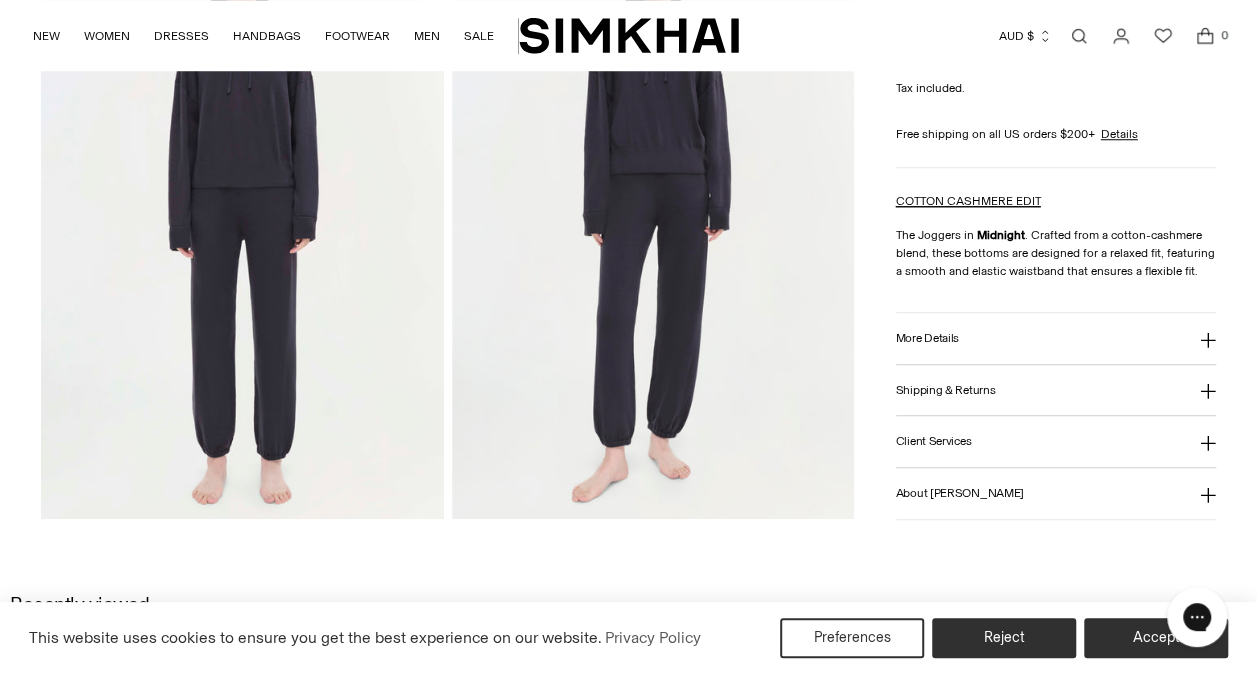 click on "More Details" at bounding box center [1056, 338] 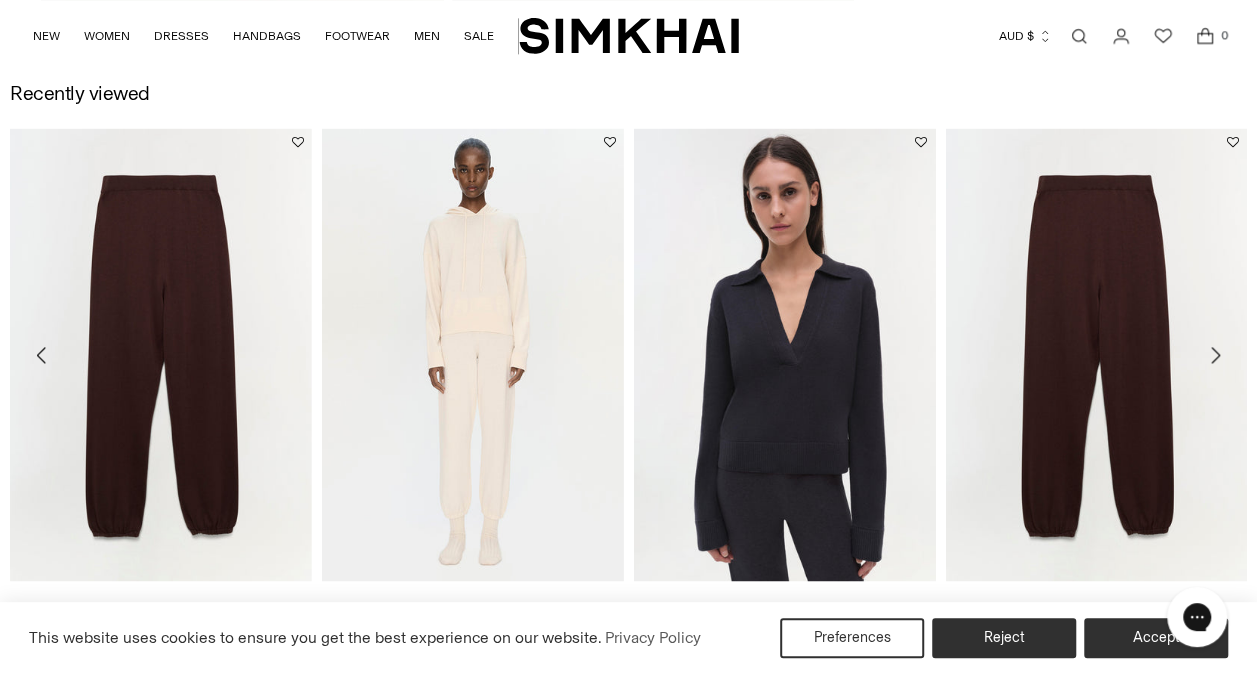 scroll, scrollTop: 1317, scrollLeft: 0, axis: vertical 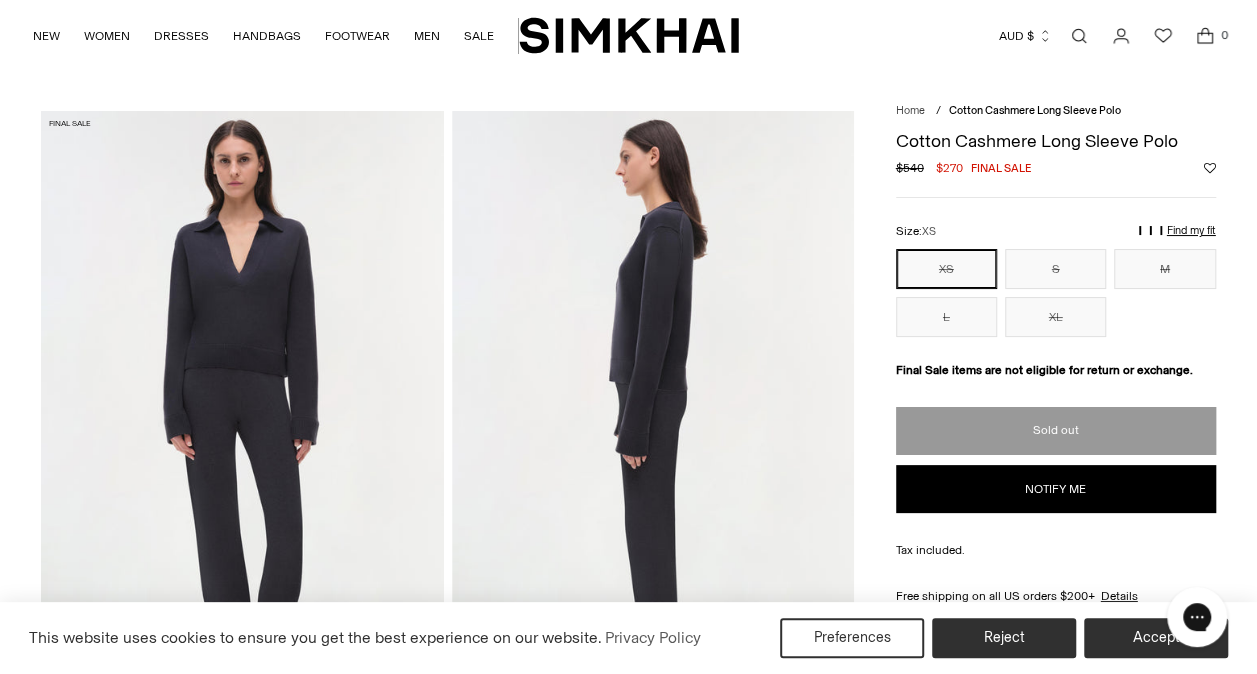 click on "Find my fit" at bounding box center (1028, 239) 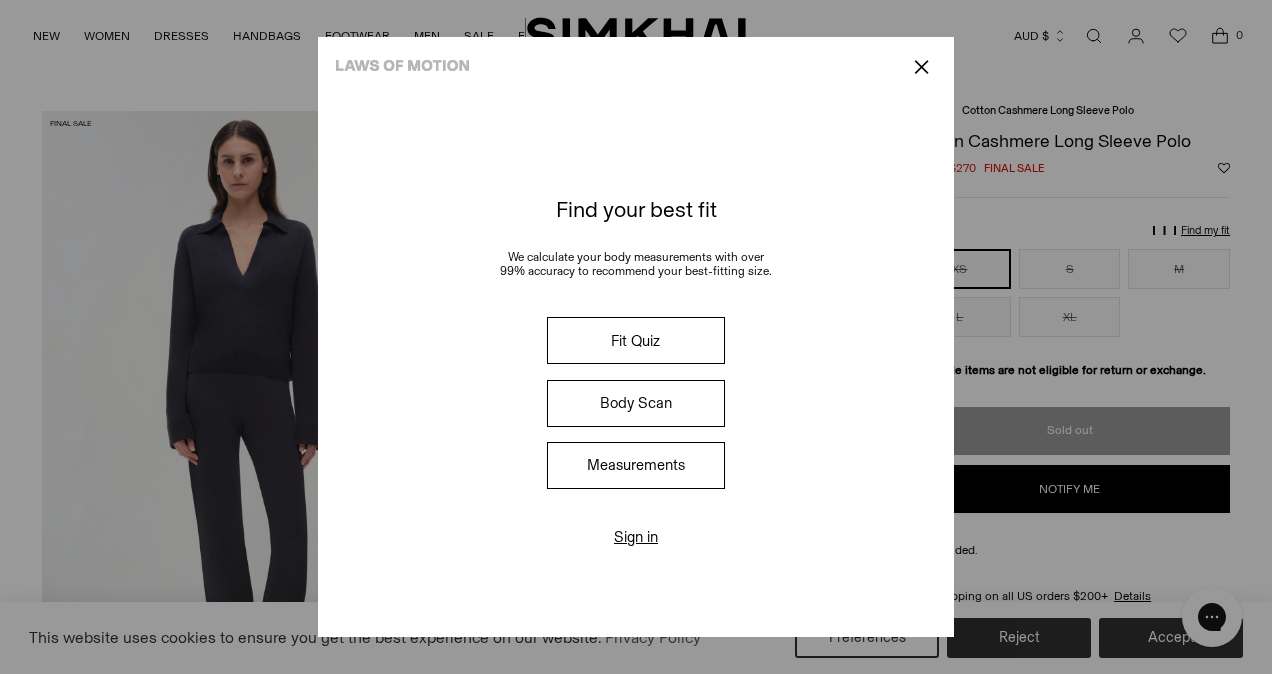 click on "Fit Quiz" at bounding box center [636, 340] 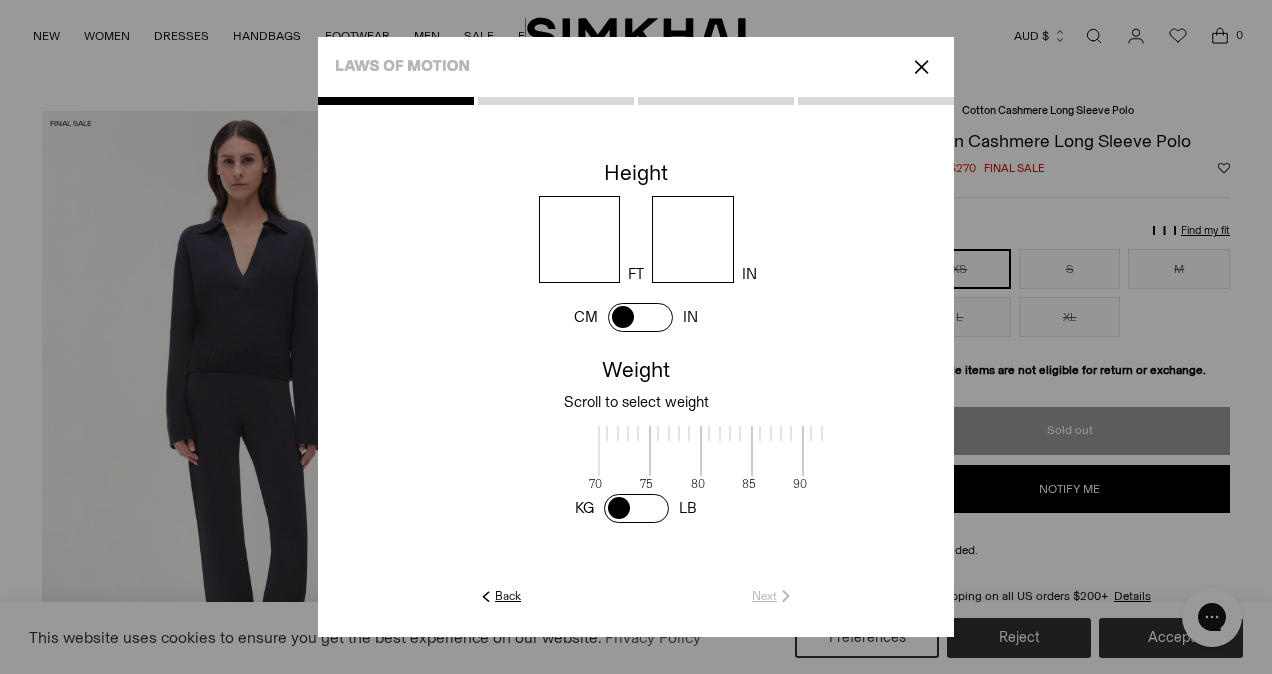 scroll, scrollTop: 2, scrollLeft: 650, axis: both 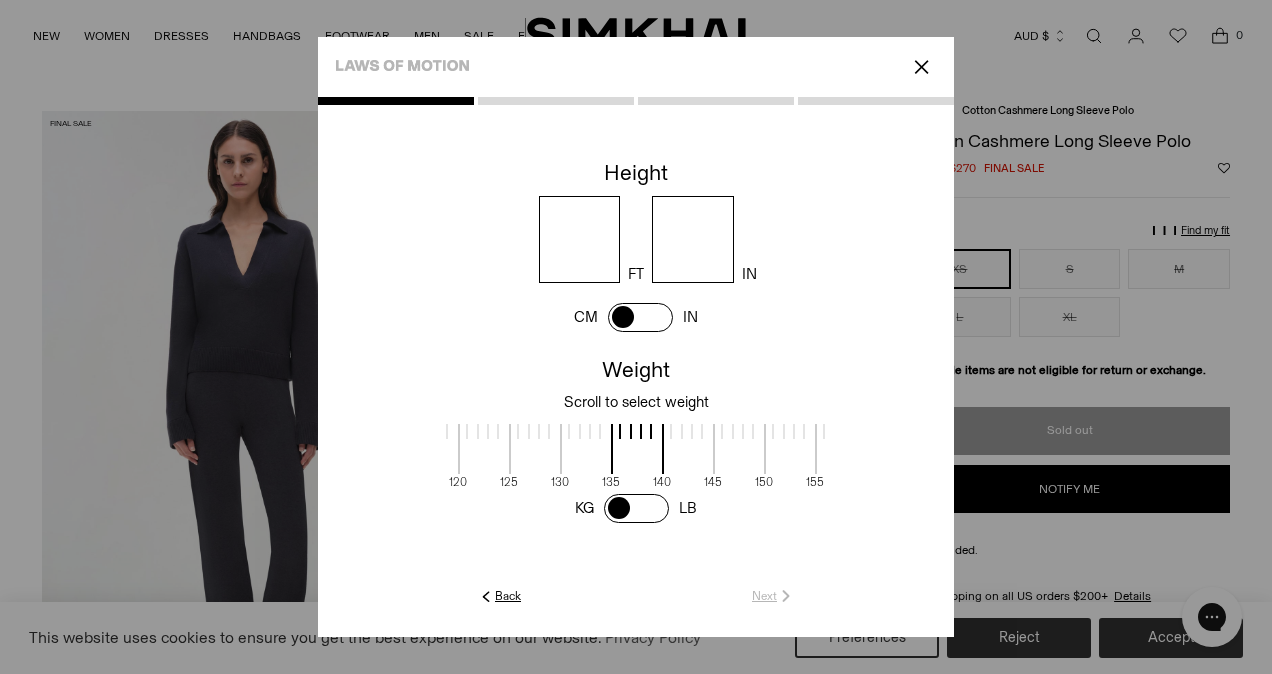 click at bounding box center [580, 239] 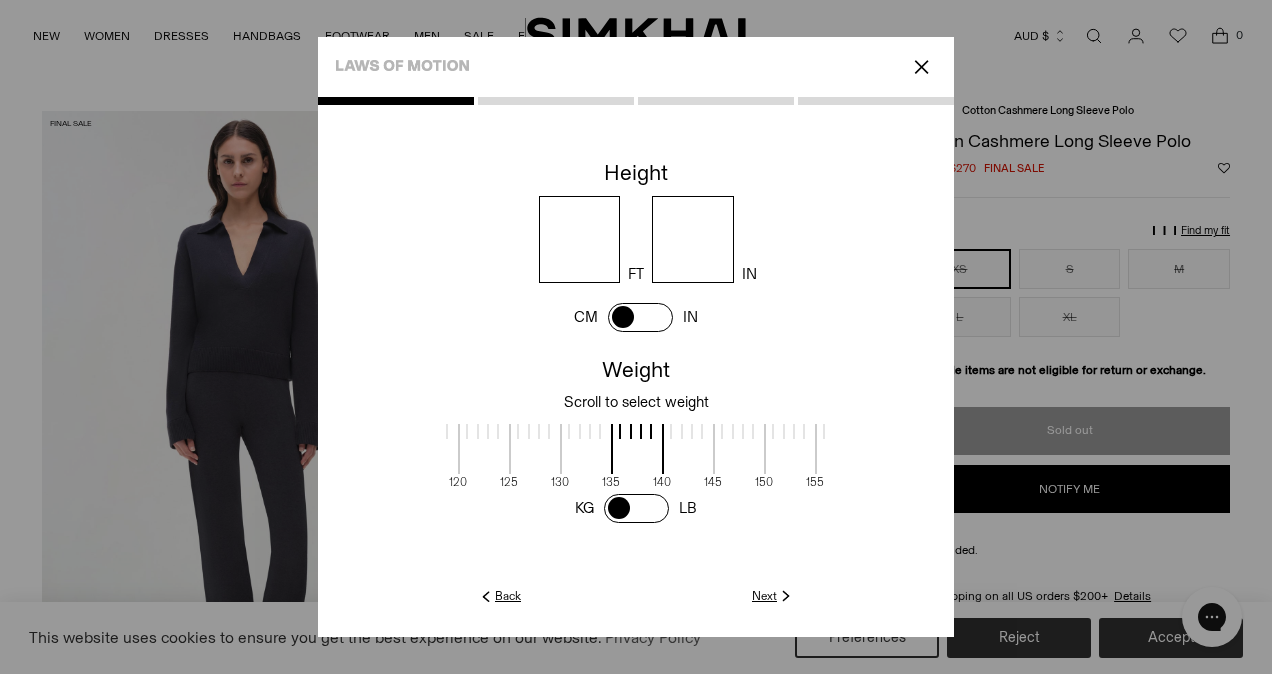 type on "*" 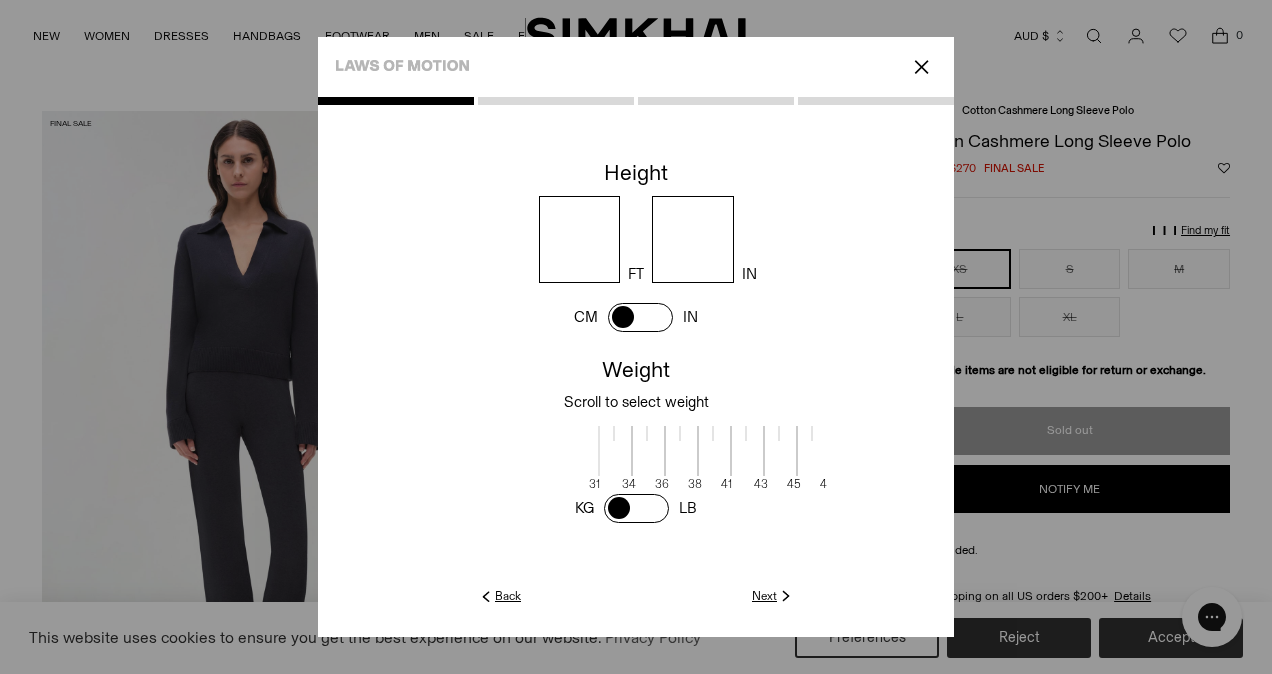 scroll, scrollTop: 2, scrollLeft: 407, axis: both 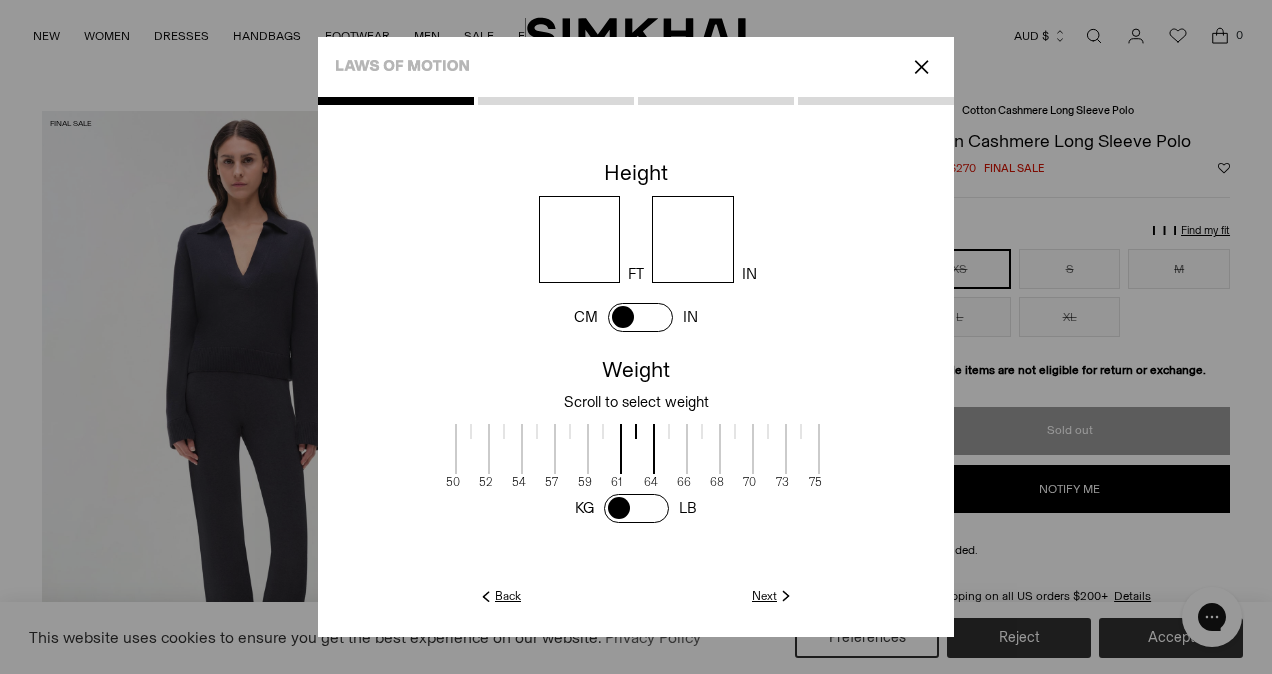 click on "Next" 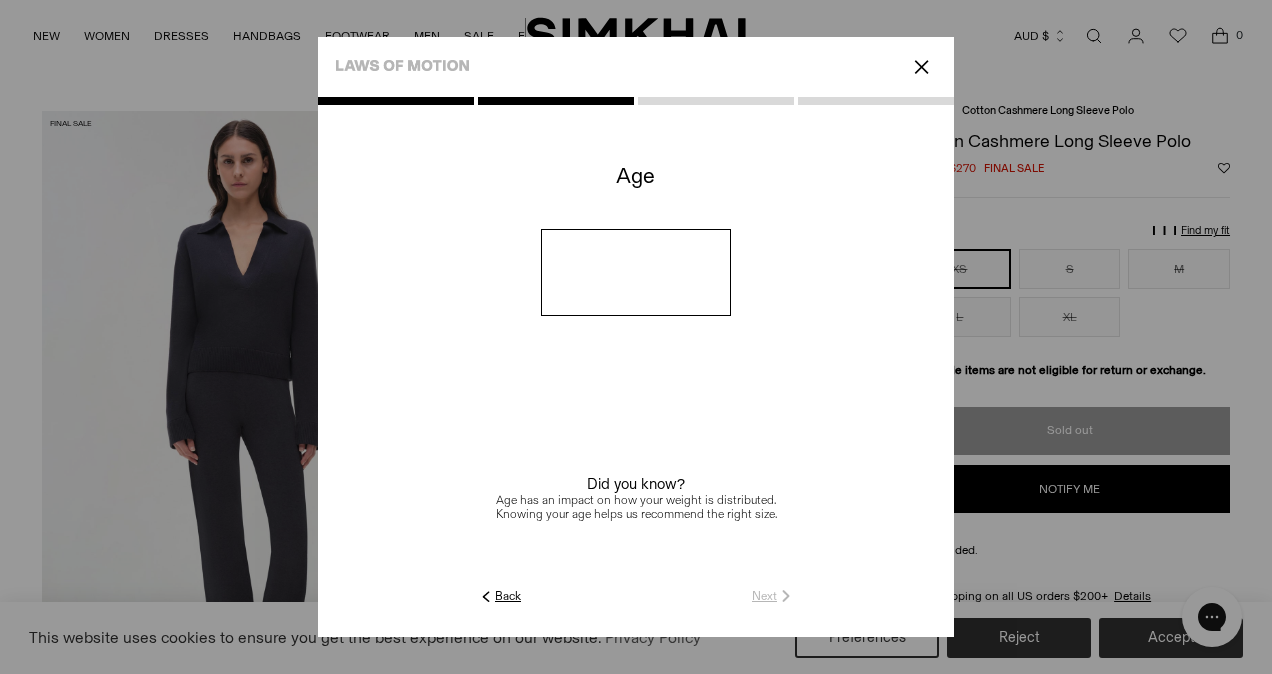 click at bounding box center (636, 272) 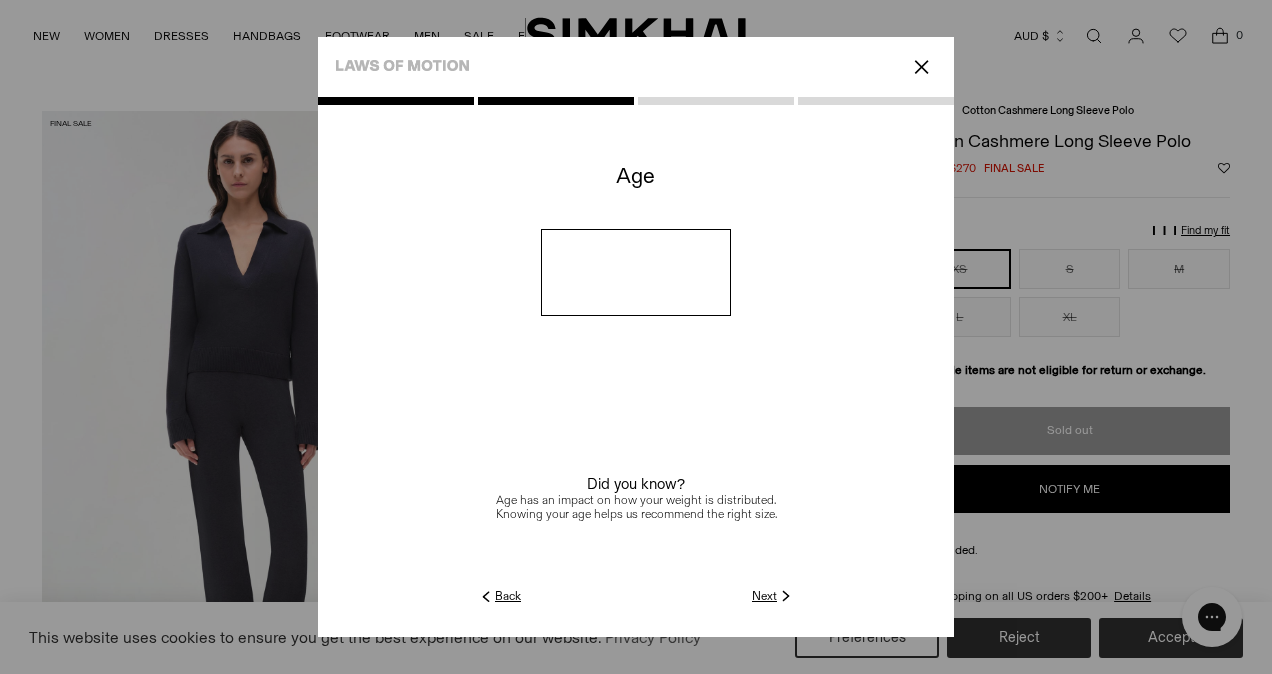 type on "**" 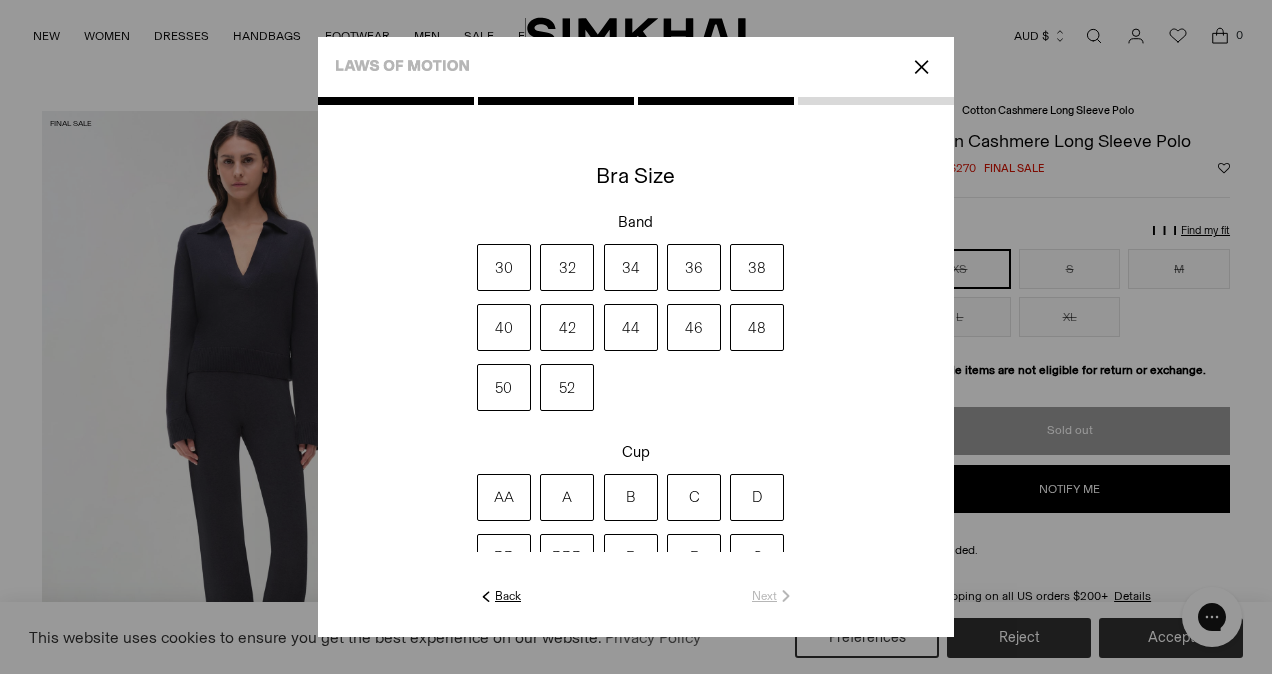 click on "32" at bounding box center [567, 267] 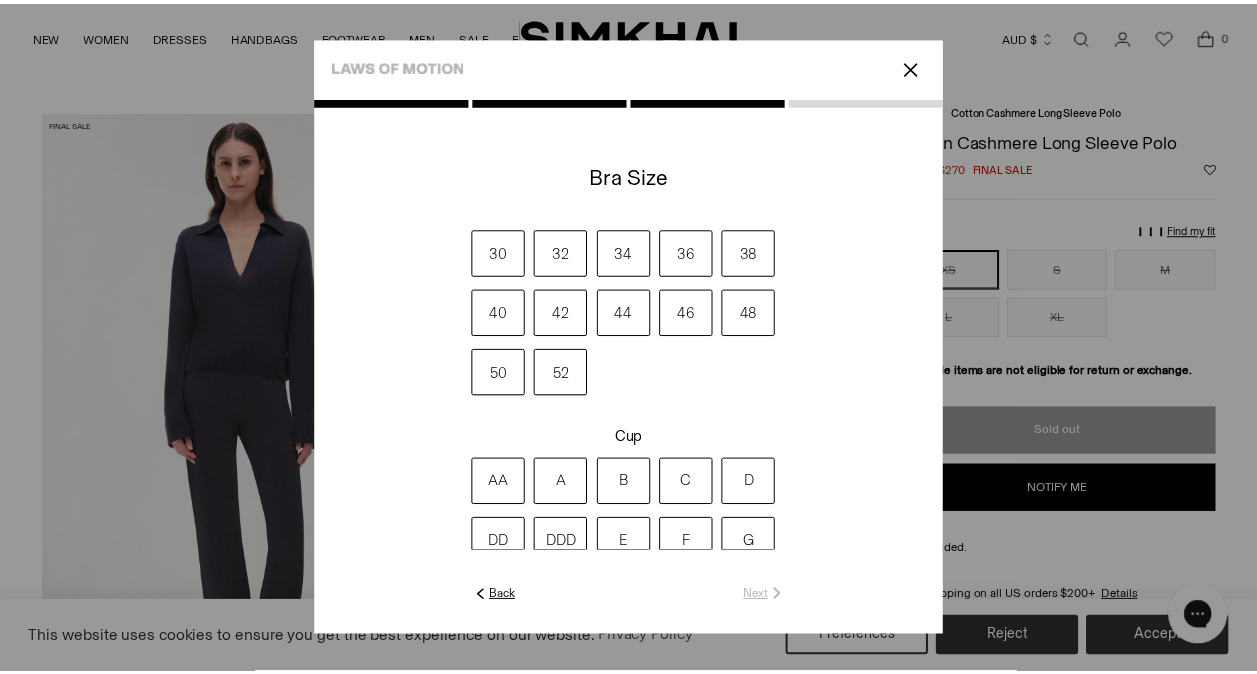 scroll, scrollTop: 14, scrollLeft: 0, axis: vertical 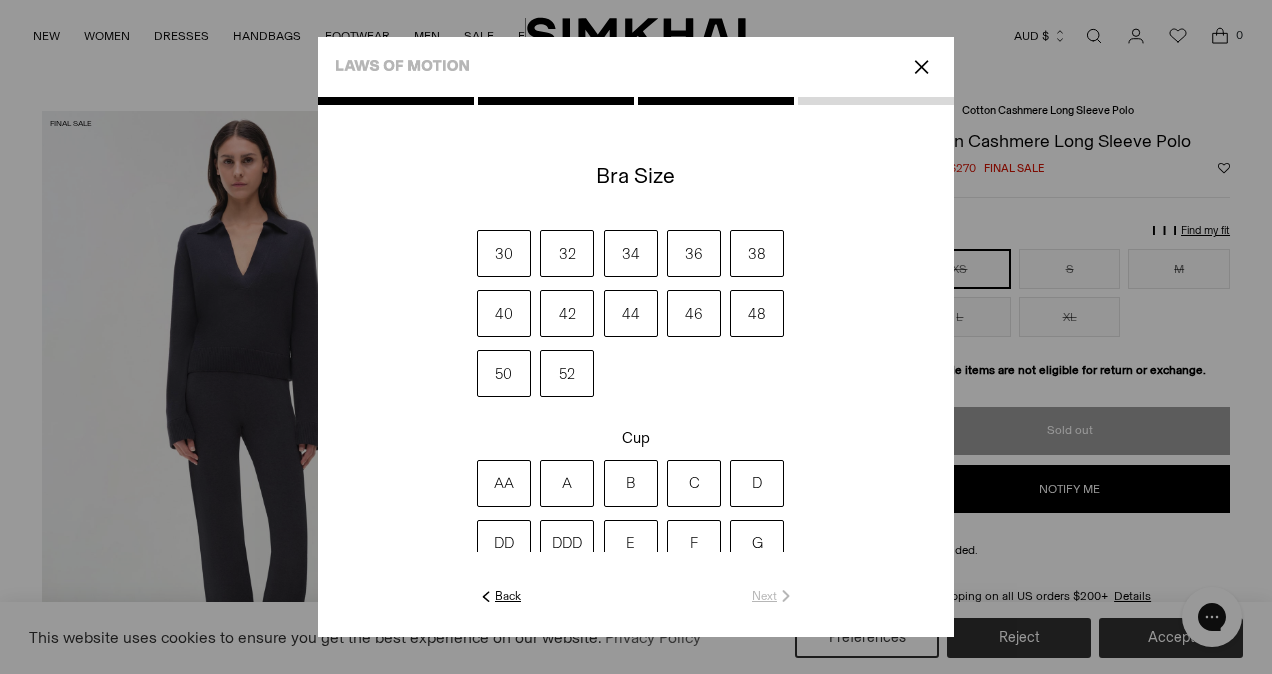 click on "32" at bounding box center [567, 253] 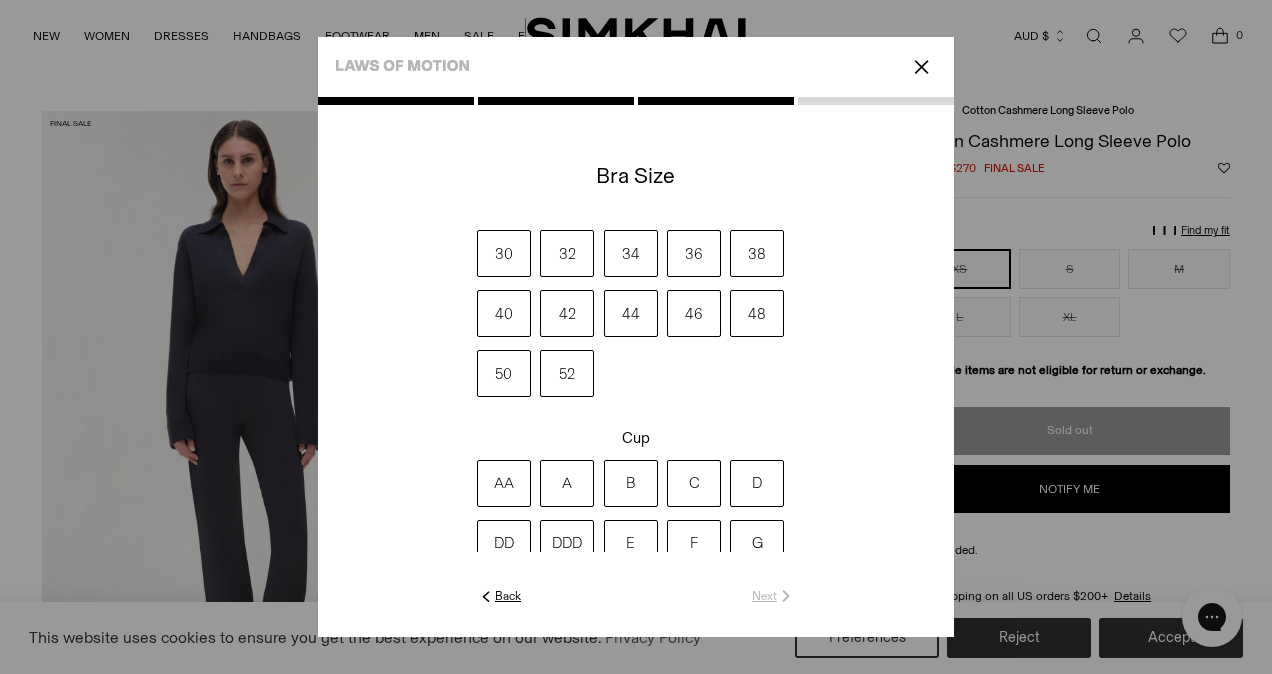 click on "D" at bounding box center (757, 483) 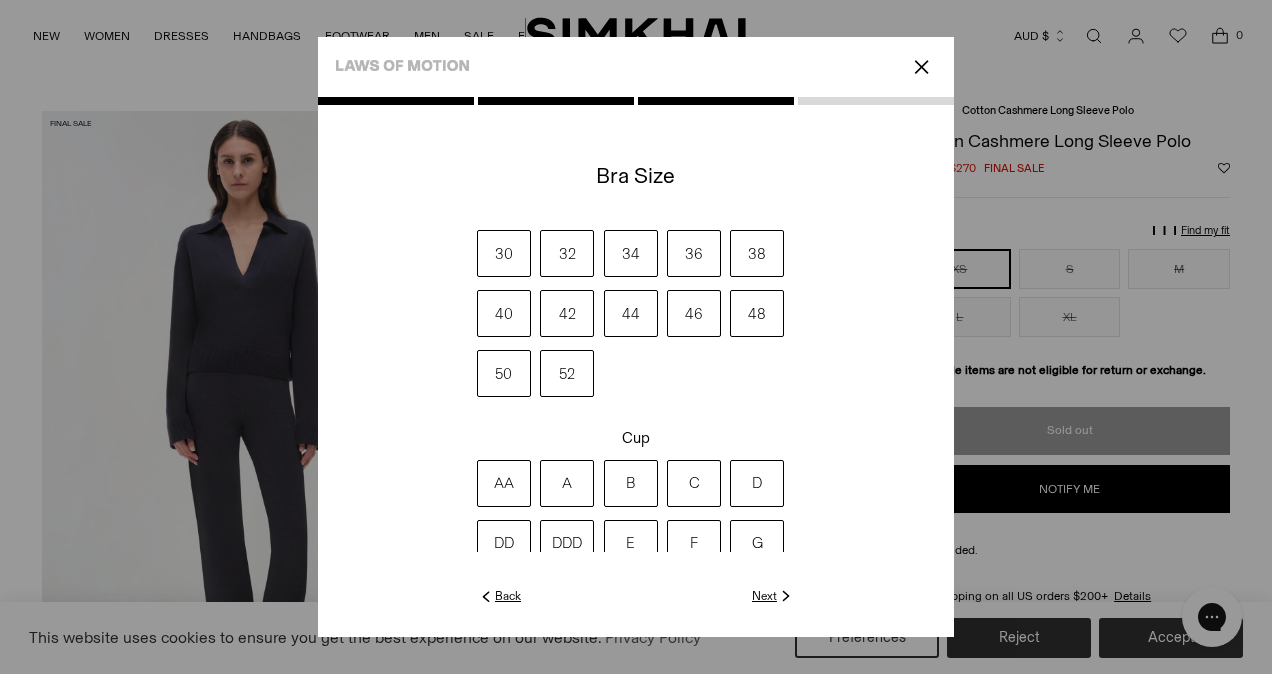 click on "34" at bounding box center [631, 253] 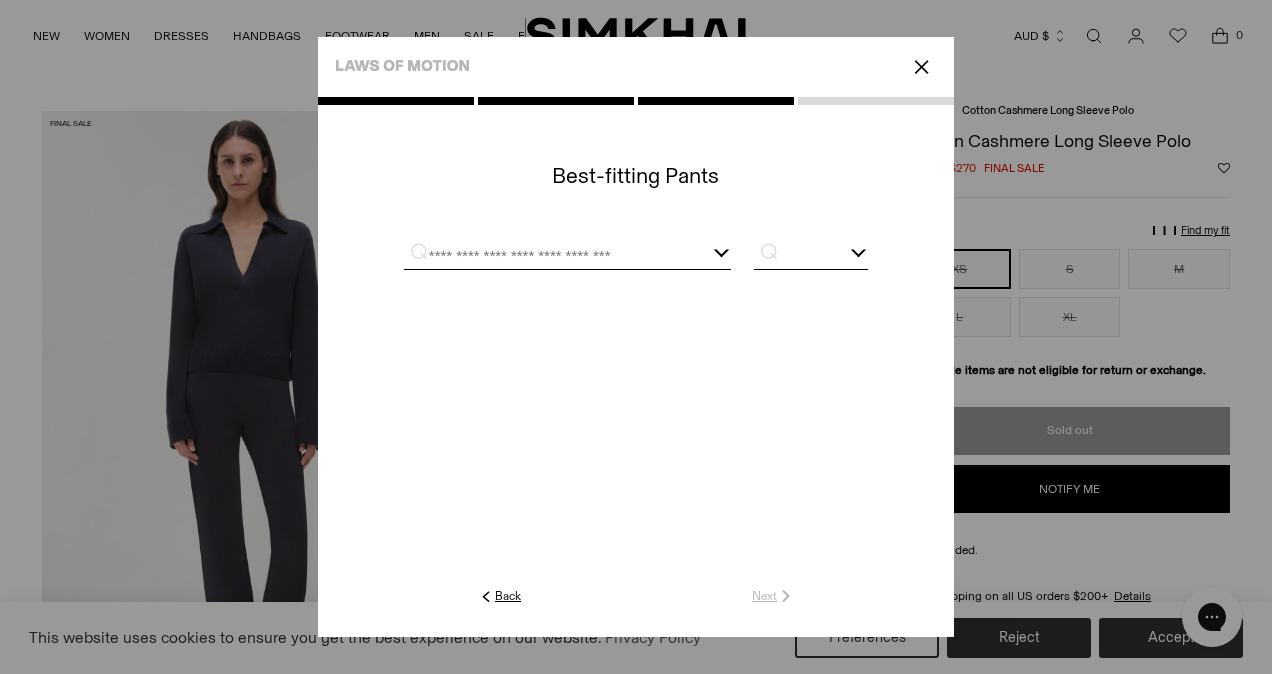 click at bounding box center [543, 256] 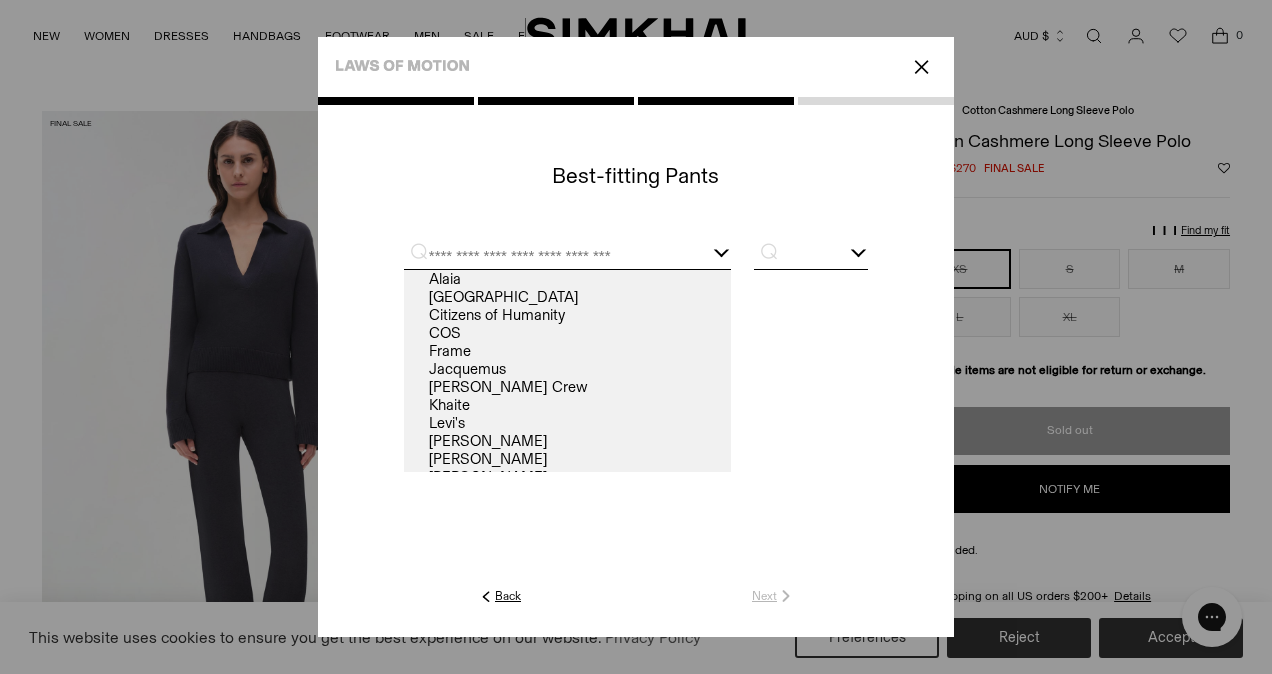 click on "✕" at bounding box center (921, 67) 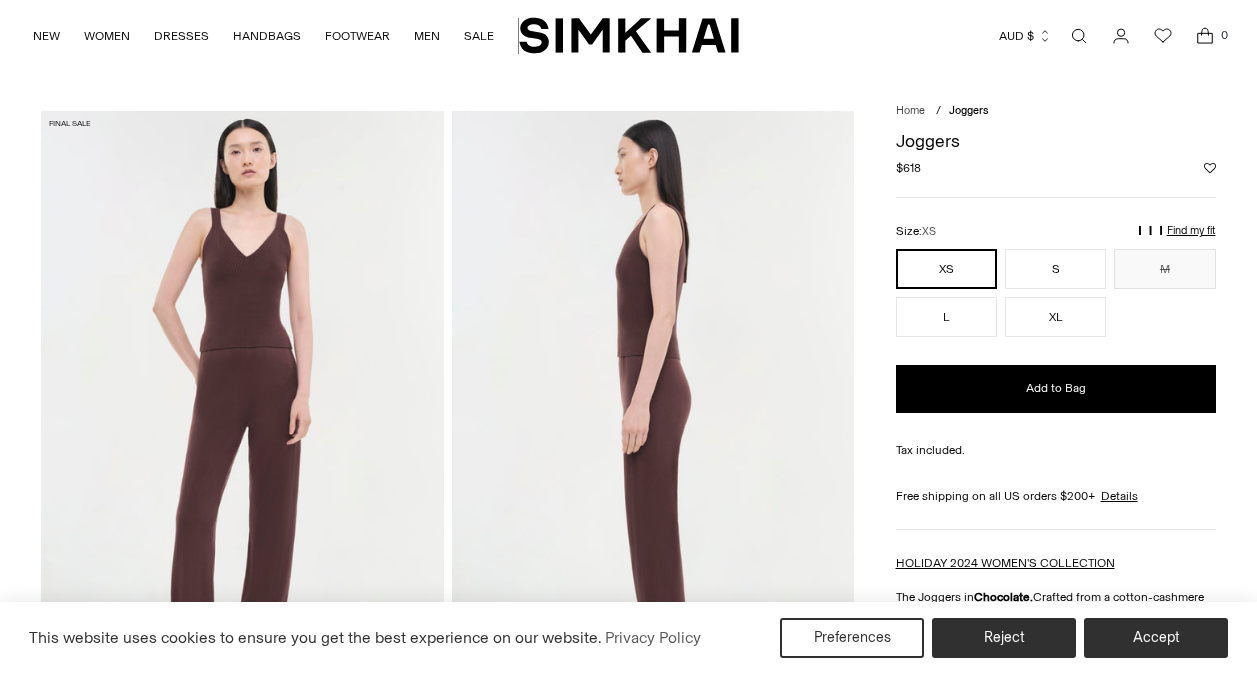 scroll, scrollTop: 0, scrollLeft: 0, axis: both 